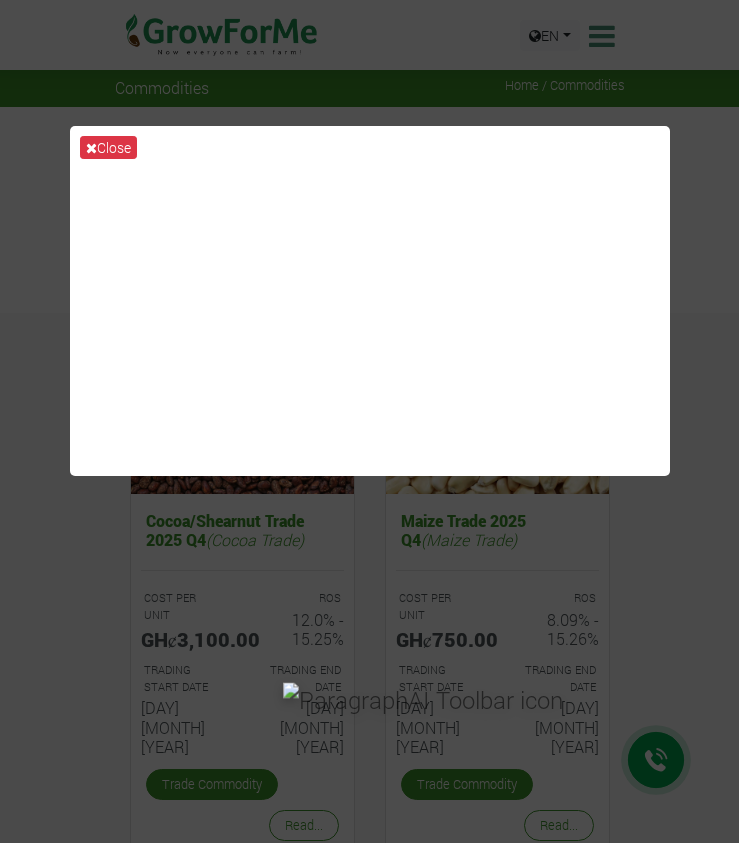 scroll, scrollTop: 0, scrollLeft: 0, axis: both 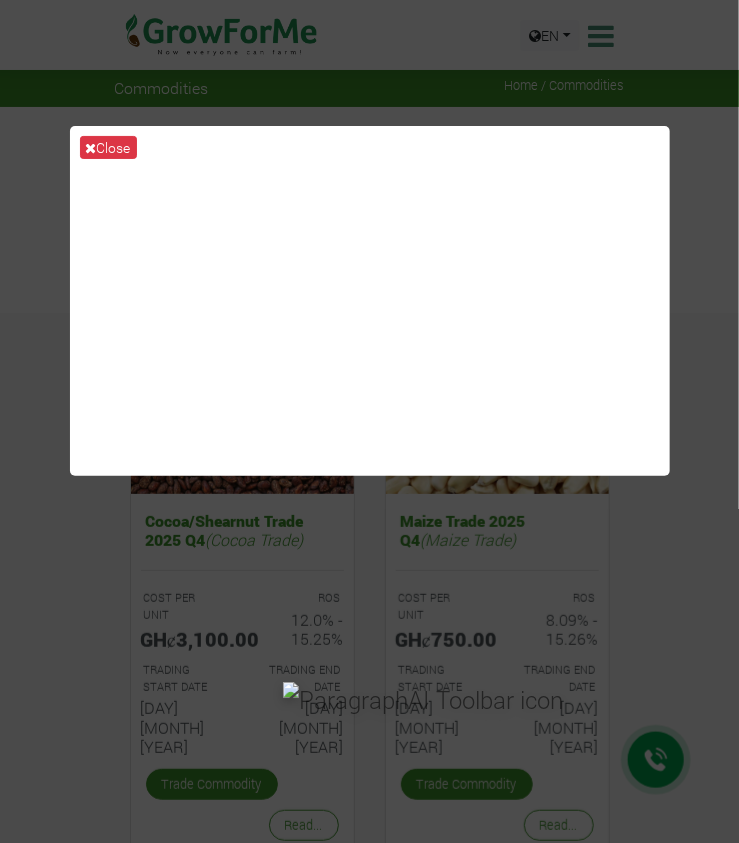 click on "Close" at bounding box center (369, 421) 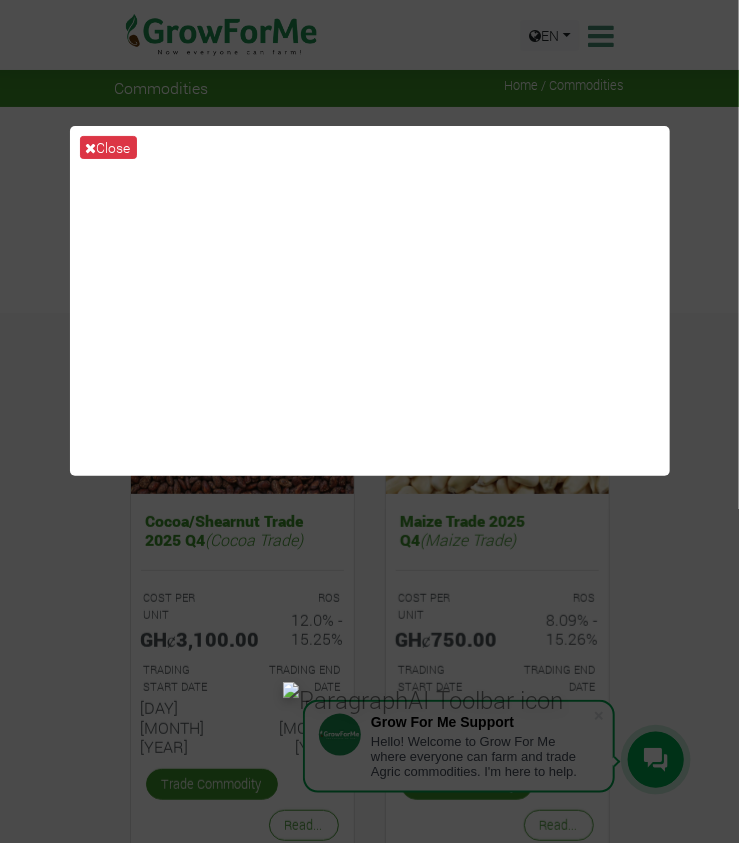 click on "Close" at bounding box center (369, 421) 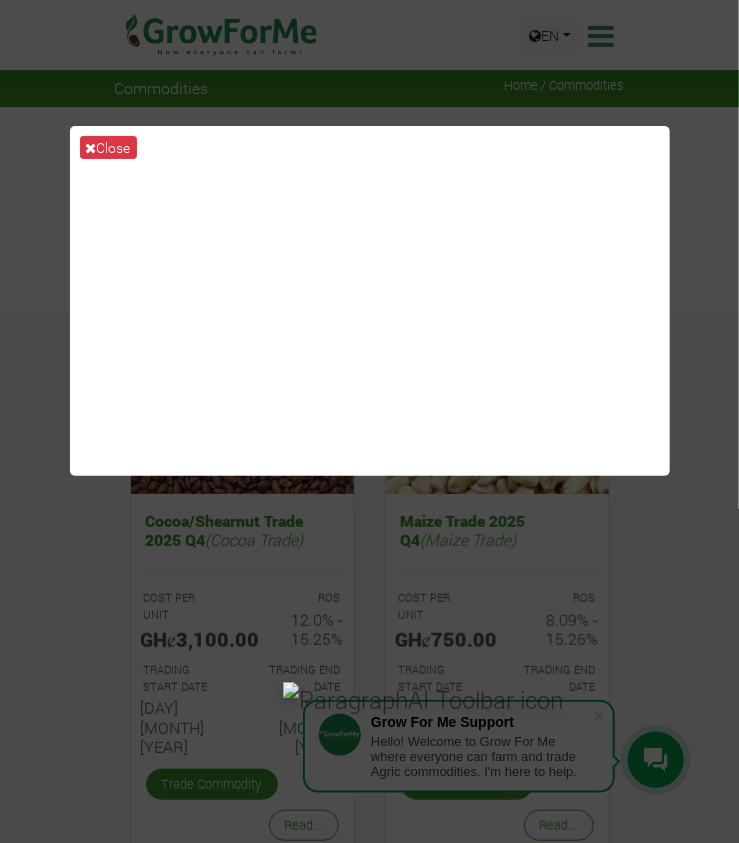 click on "Close" at bounding box center (369, 421) 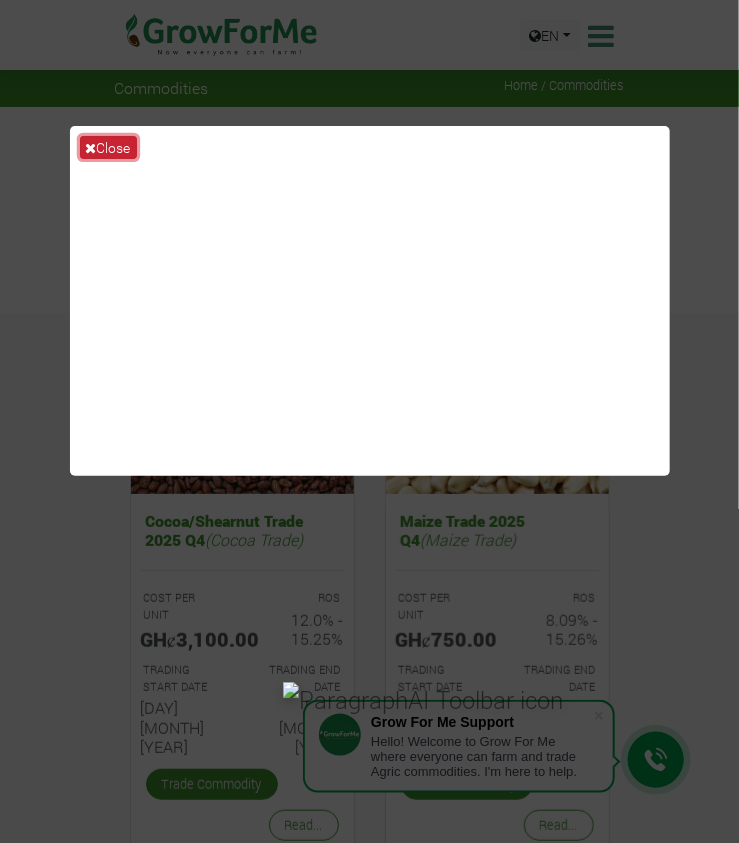 click at bounding box center [91, 148] 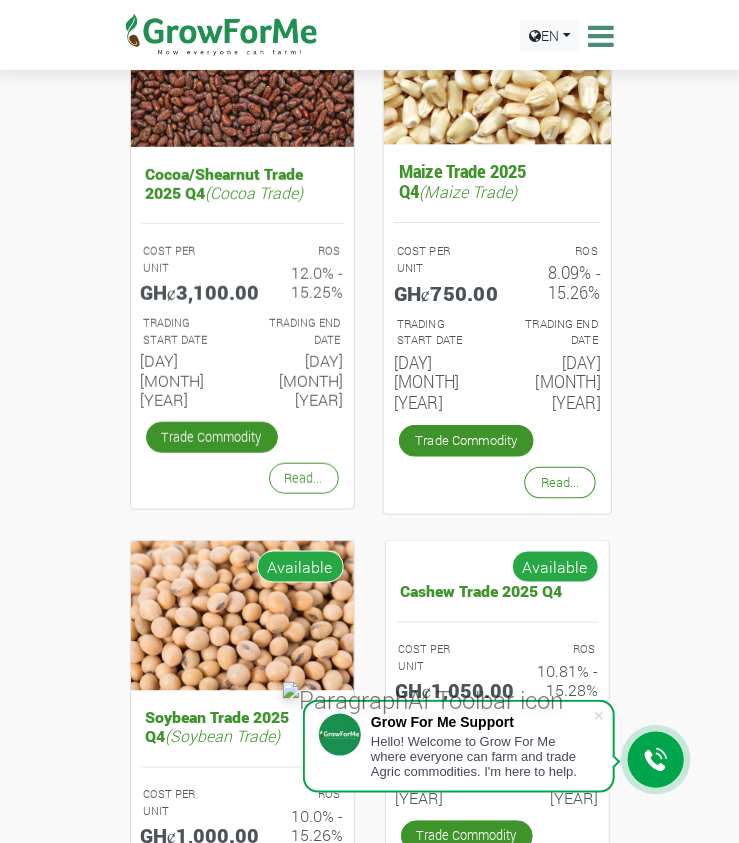scroll, scrollTop: 352, scrollLeft: 0, axis: vertical 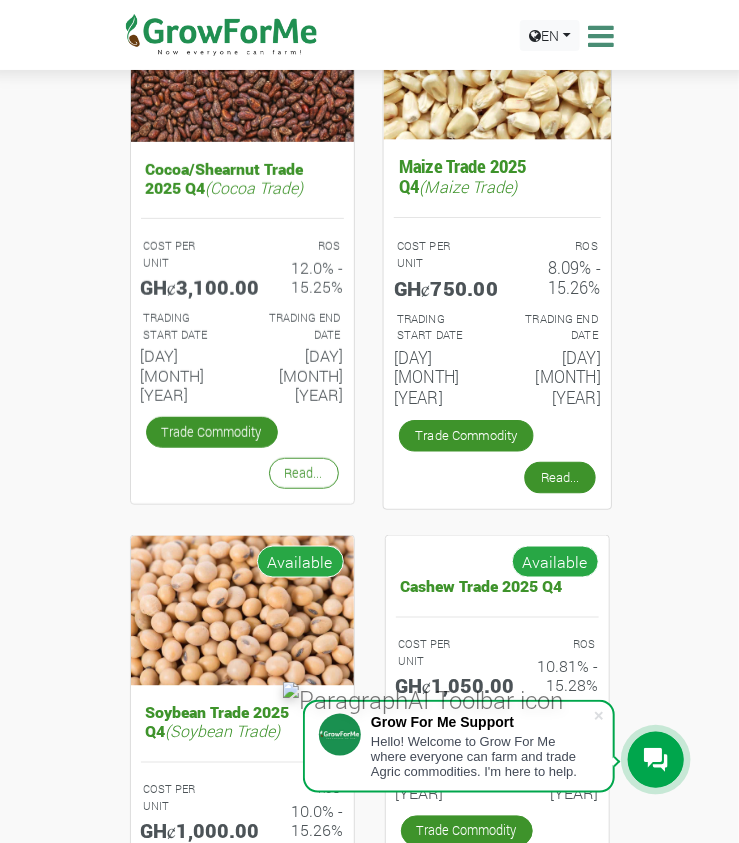 click on "Read..." at bounding box center [559, 478] 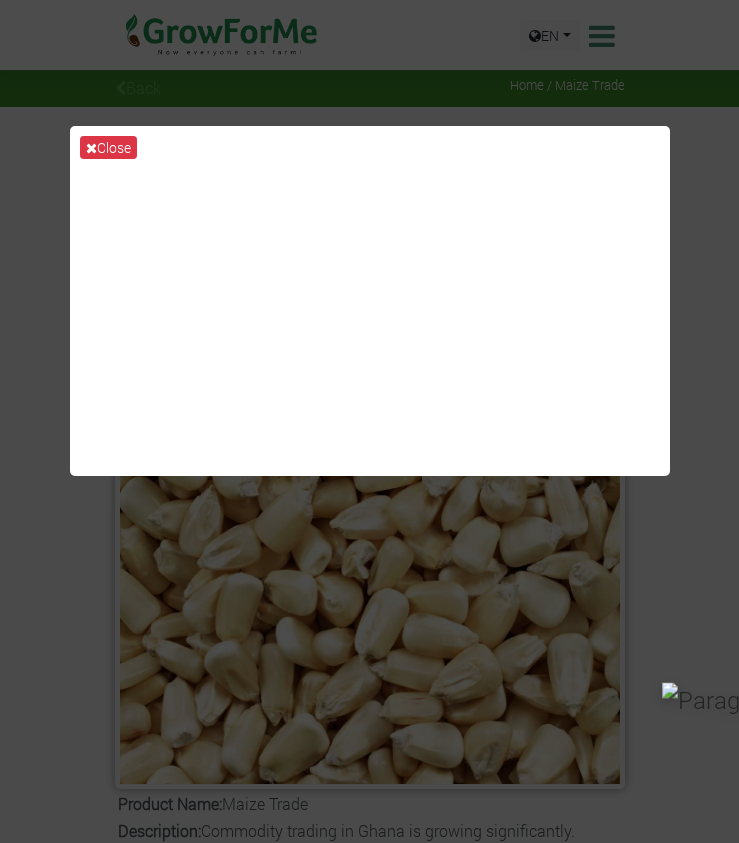 scroll, scrollTop: 0, scrollLeft: 0, axis: both 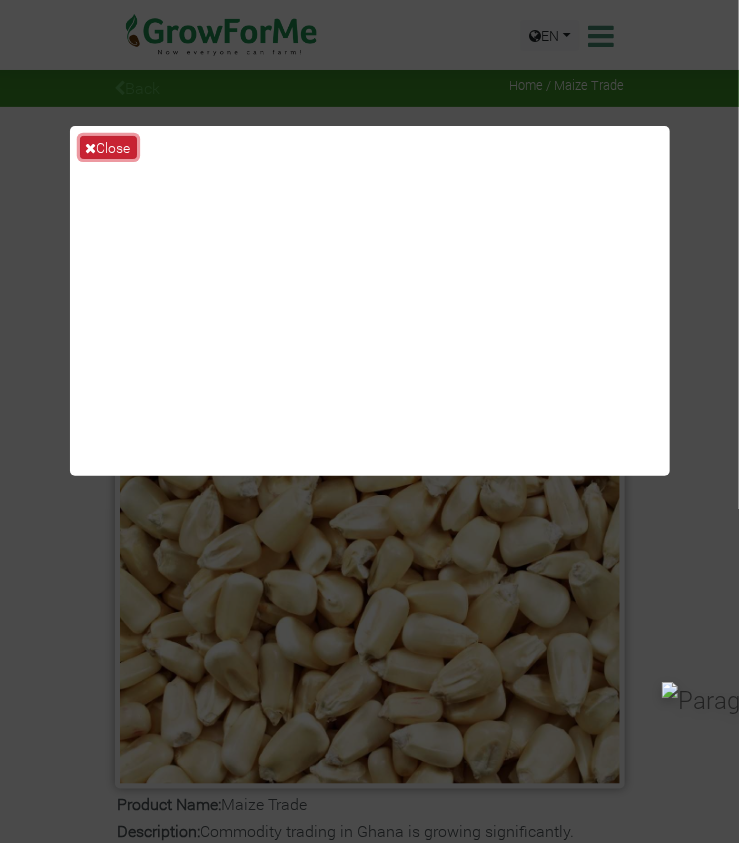 click on "Close" at bounding box center (108, 147) 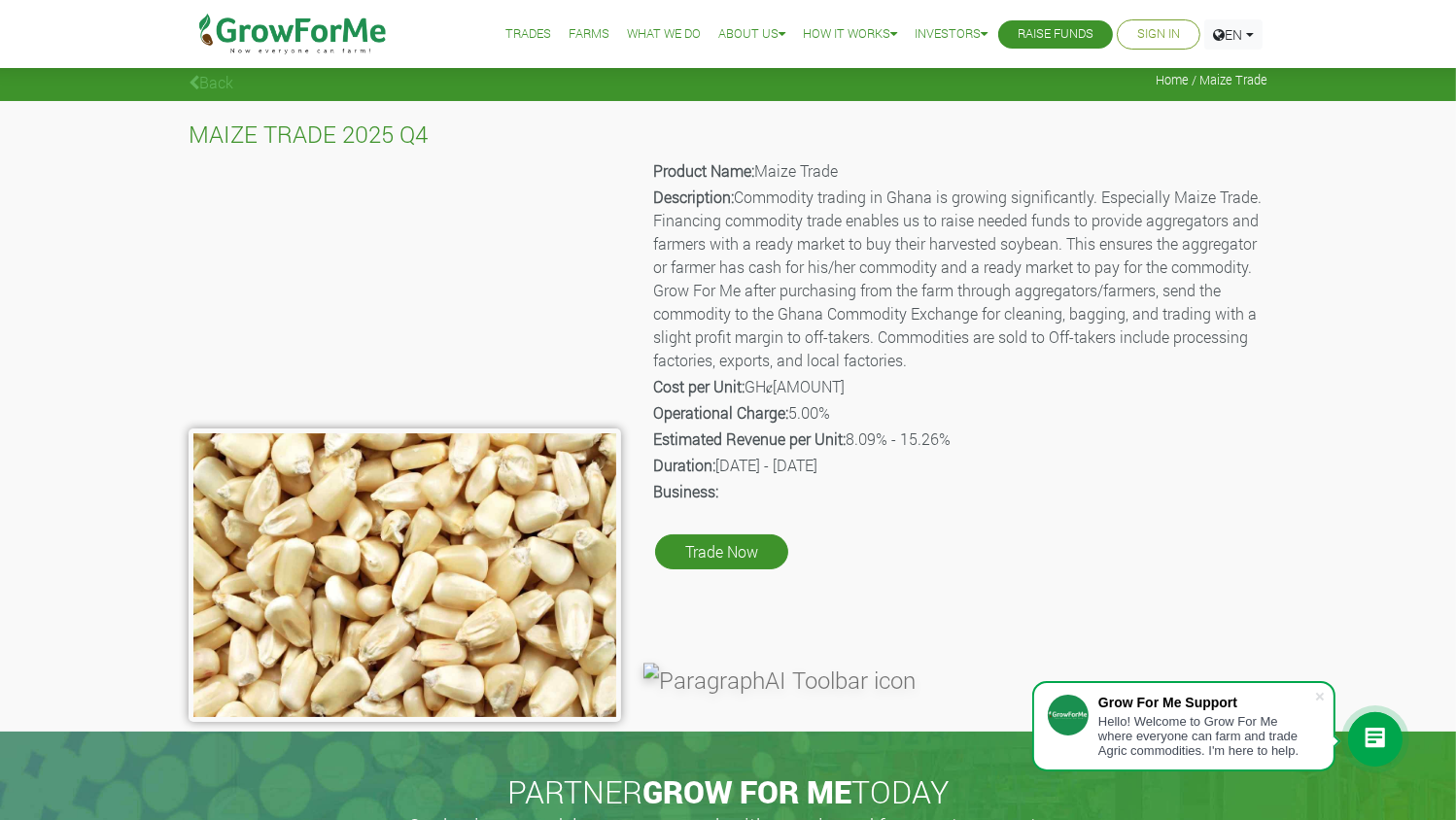 scroll, scrollTop: 0, scrollLeft: 0, axis: both 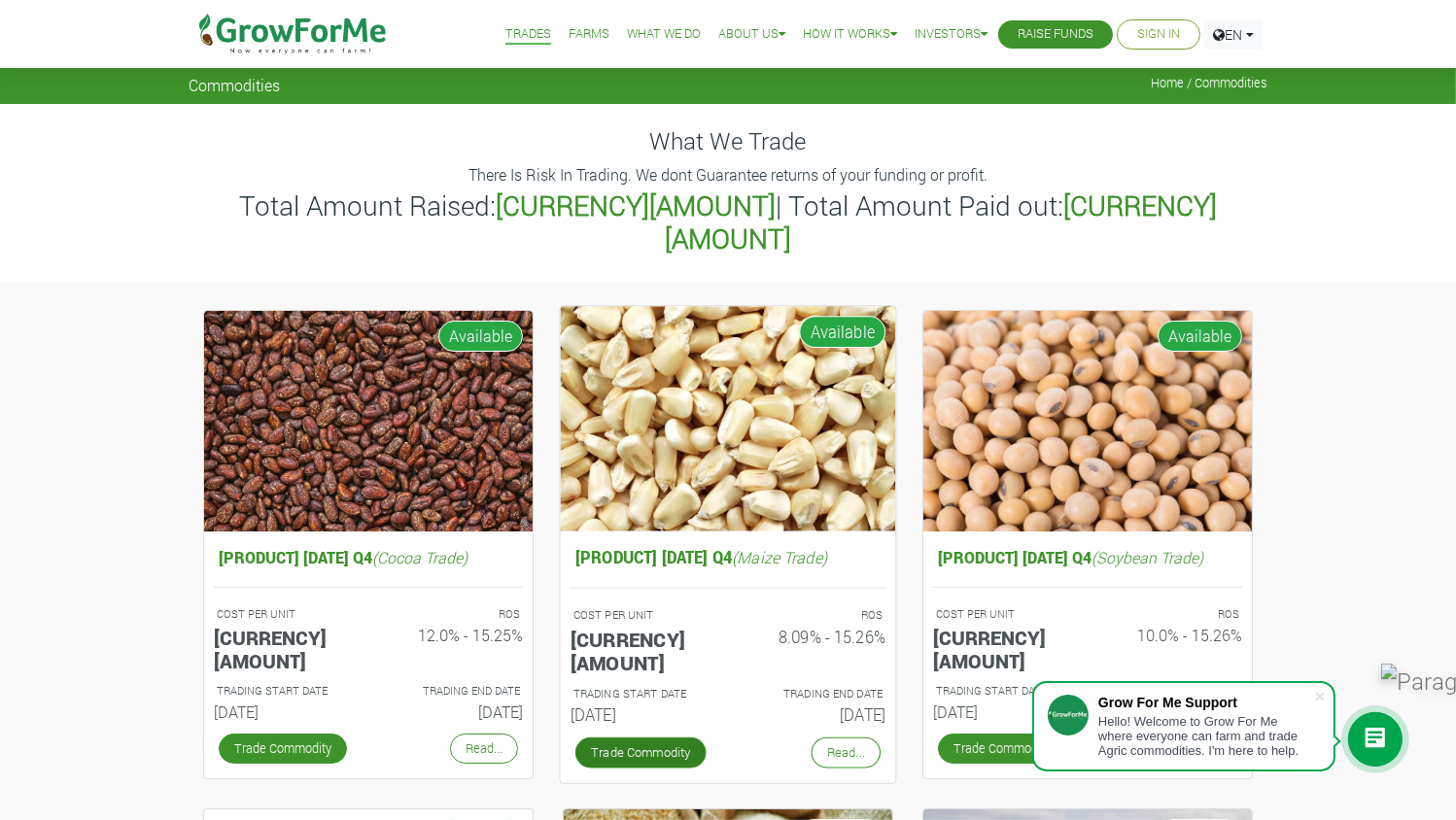 click on "Trade Commodity" at bounding box center [641, 753] 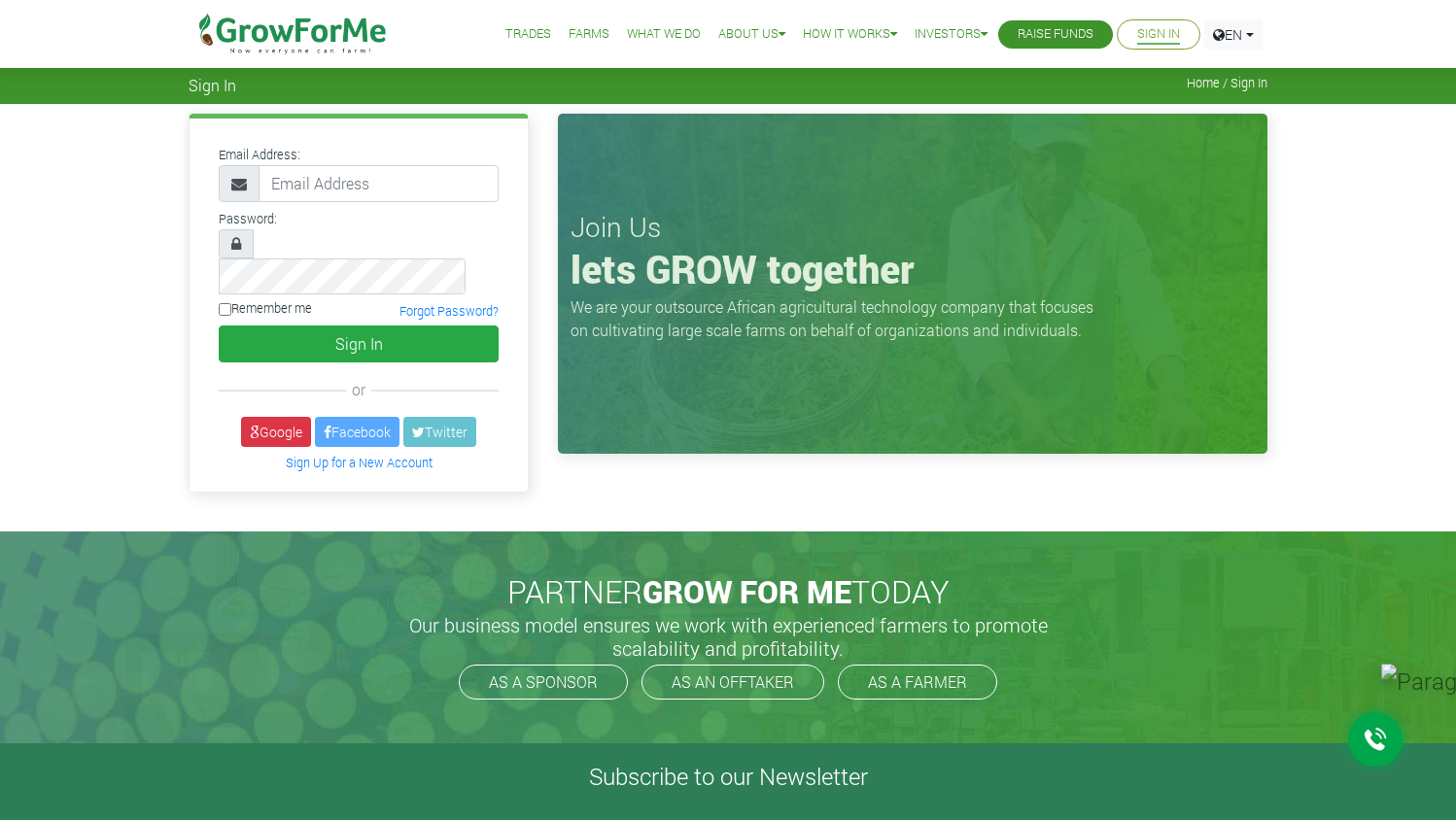 scroll, scrollTop: 0, scrollLeft: 0, axis: both 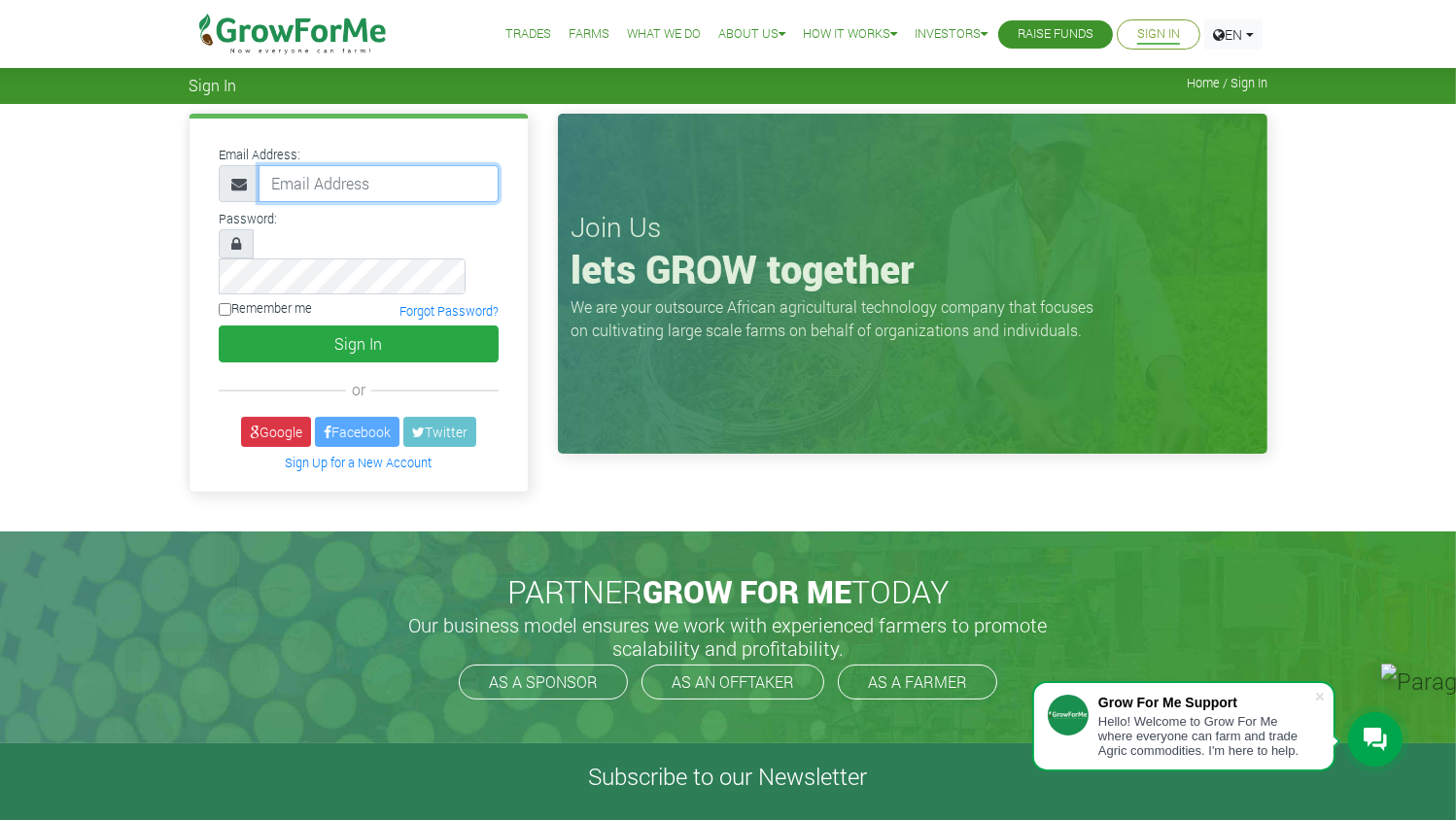 click at bounding box center [378, 184] 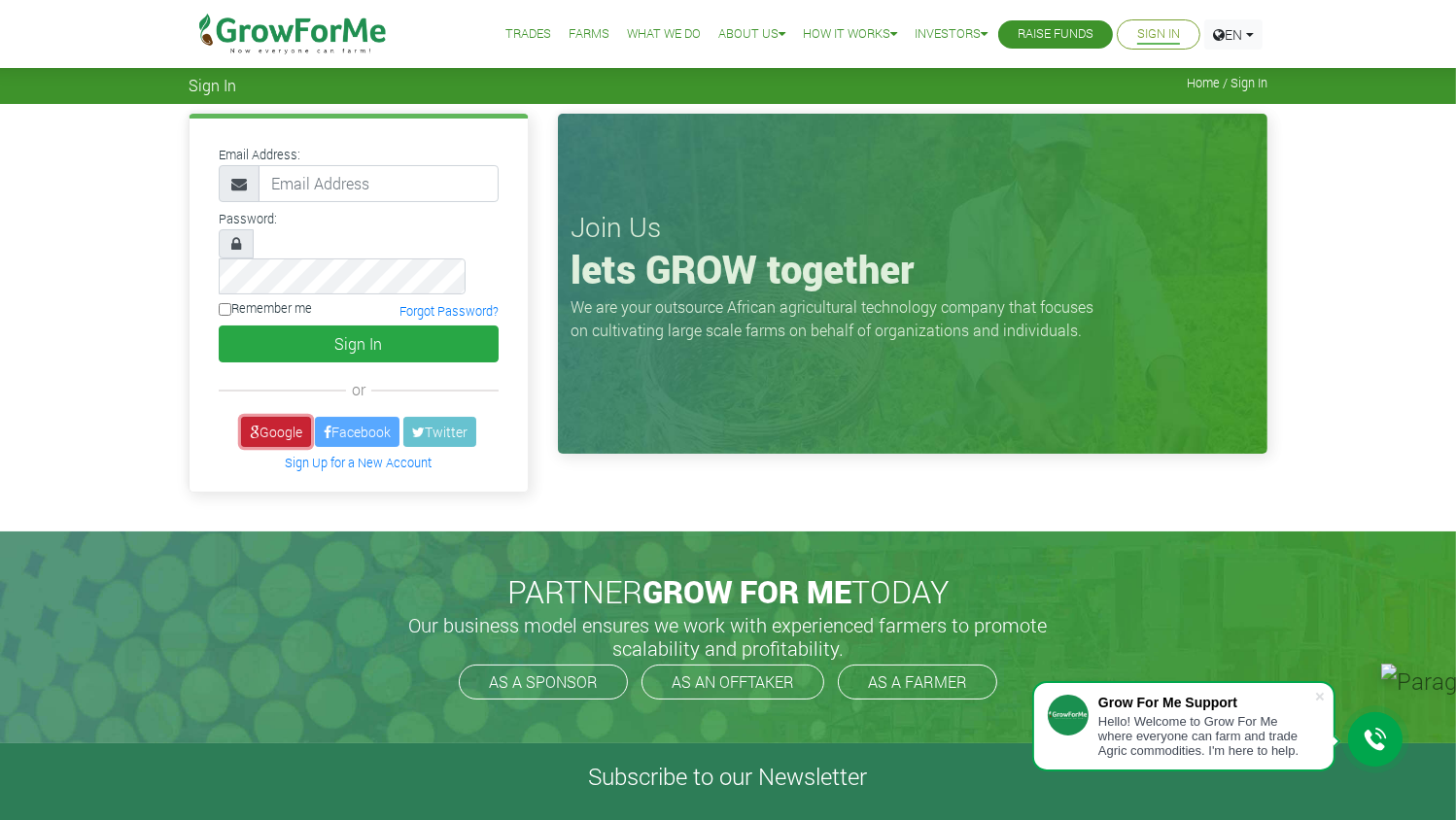 click on "Google" at bounding box center [276, 431] 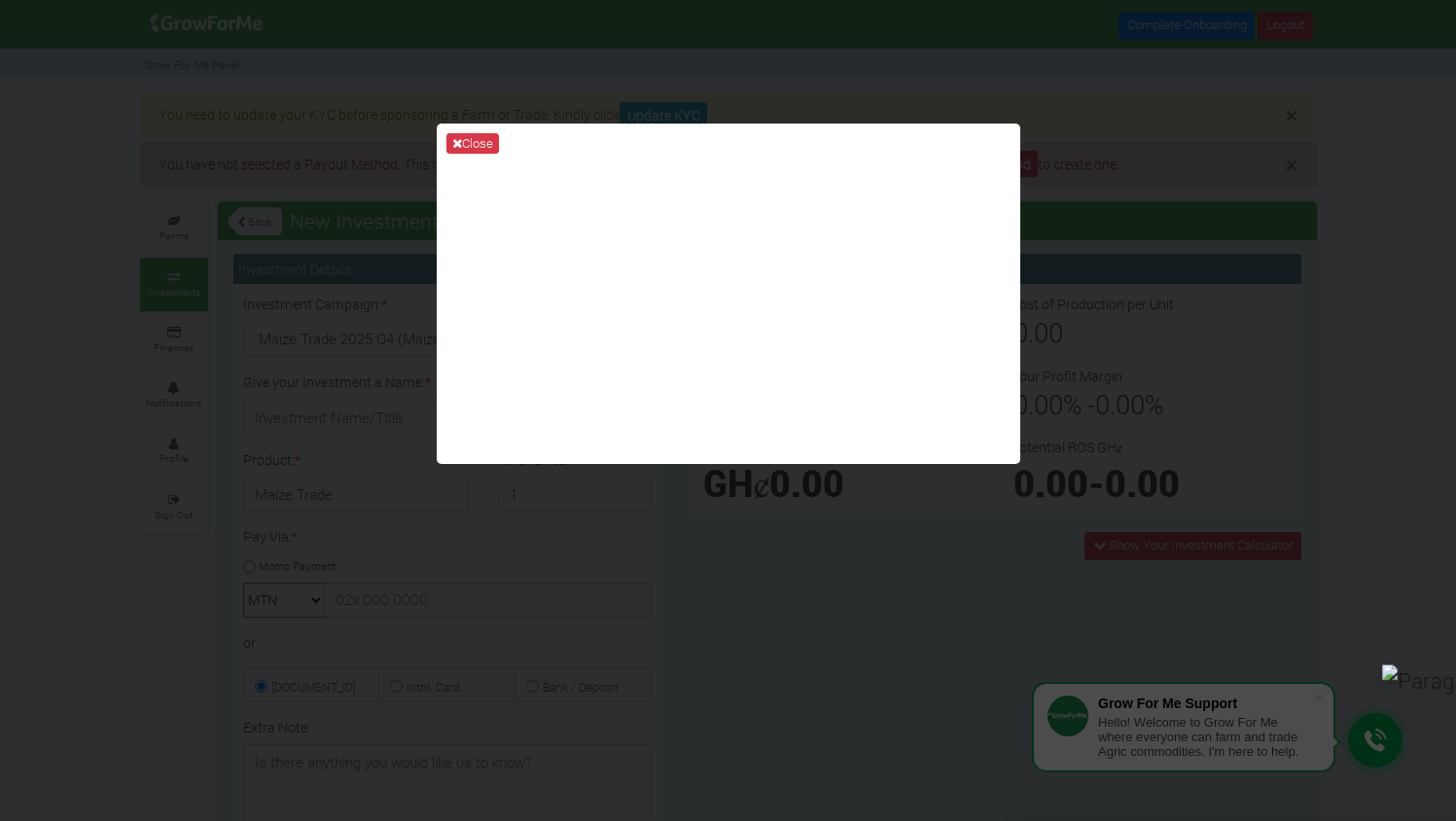 scroll, scrollTop: 0, scrollLeft: 0, axis: both 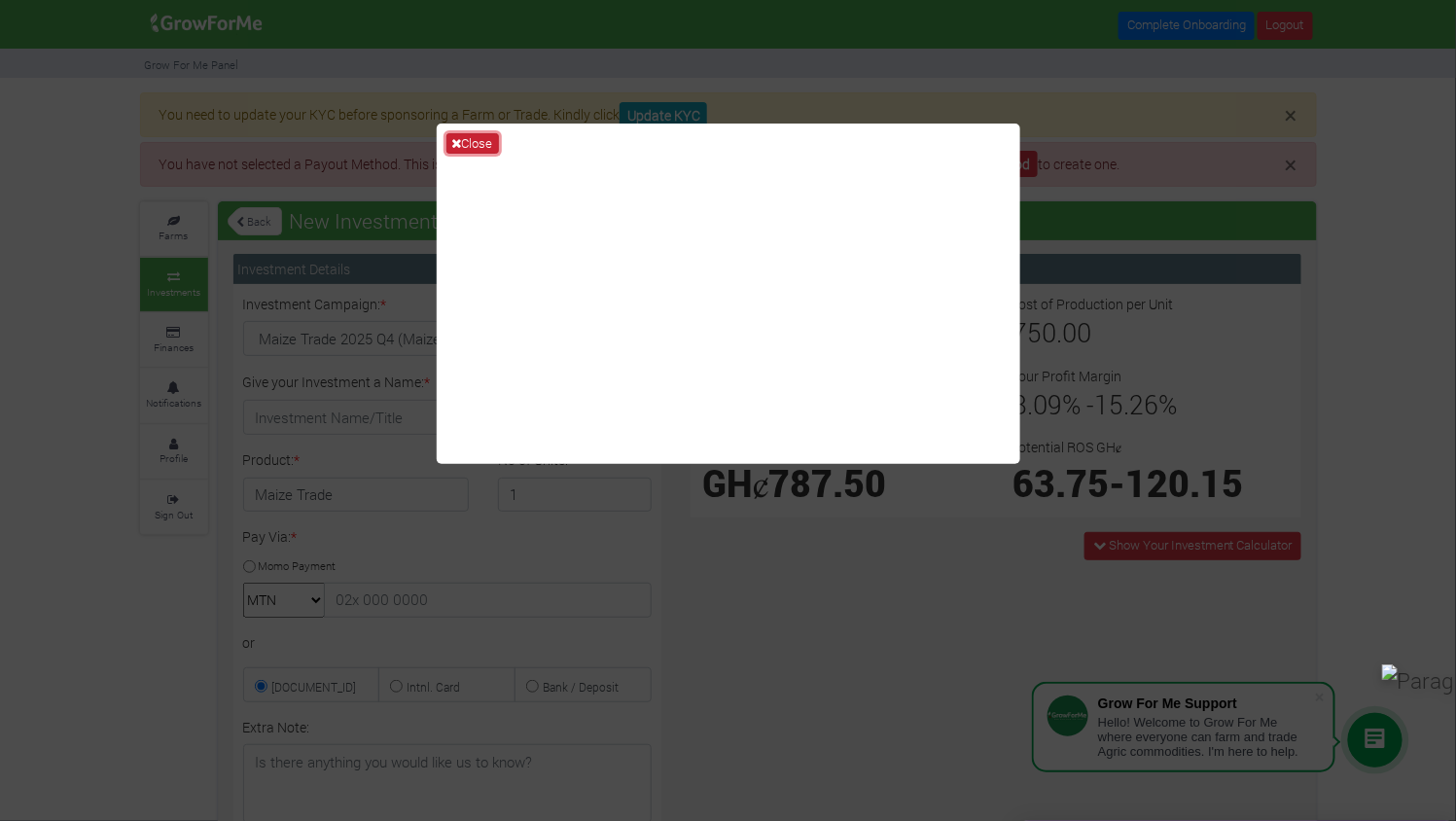 click on "Close" at bounding box center [473, 144] 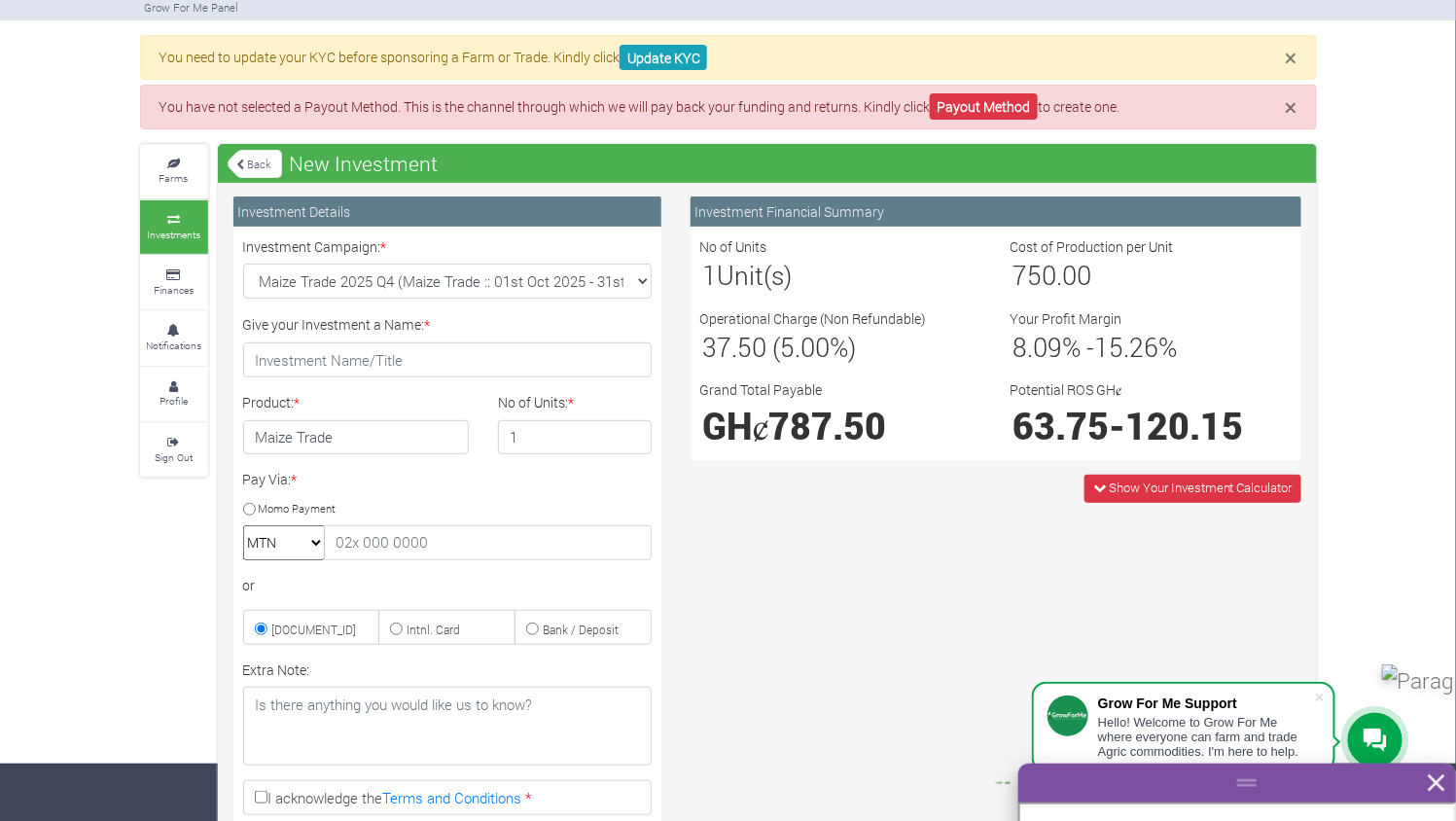 scroll, scrollTop: 54, scrollLeft: 0, axis: vertical 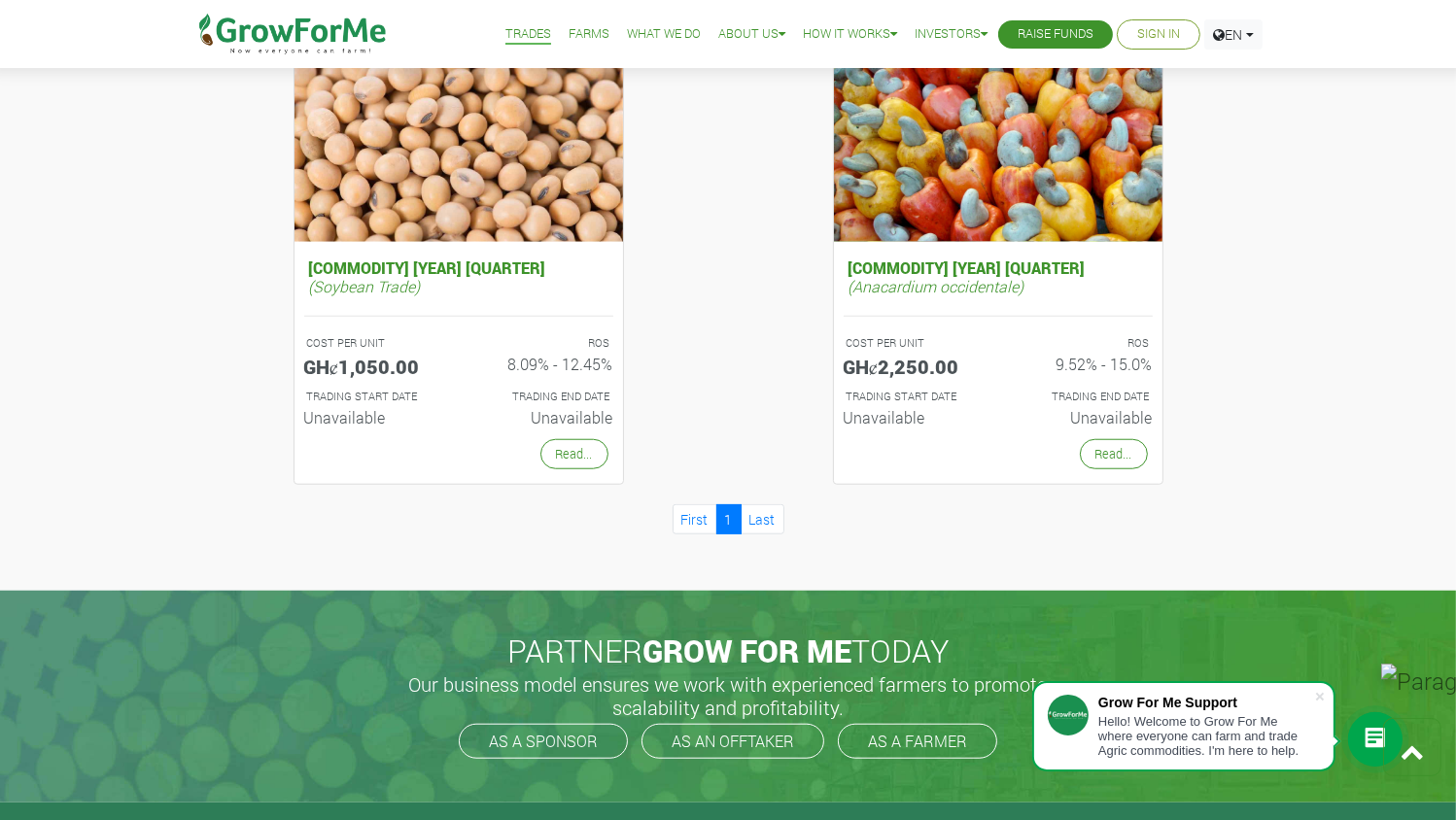 click on "Cocoa/Shearnut Trade 2025 Q4  (Cocoa Trade)
COST PER UNIT
GHȼ3,100.00
ROS
12.0% - 15.25%
TRADING START DATE Read..." at bounding box center [728, -483] 